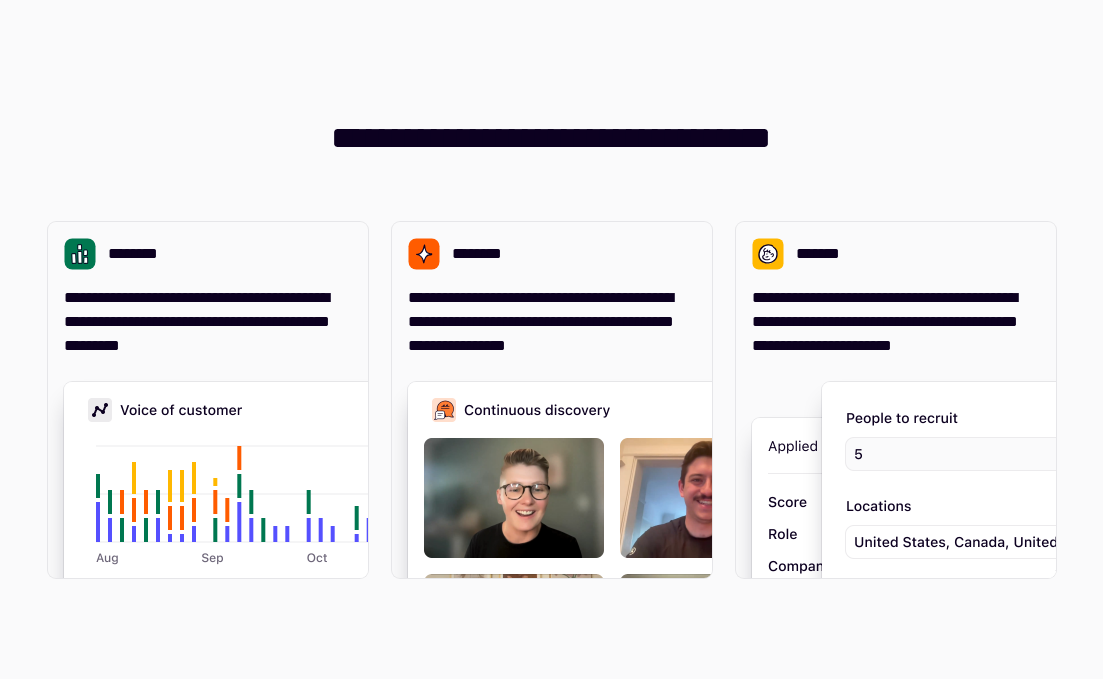 scroll, scrollTop: 0, scrollLeft: 0, axis: both 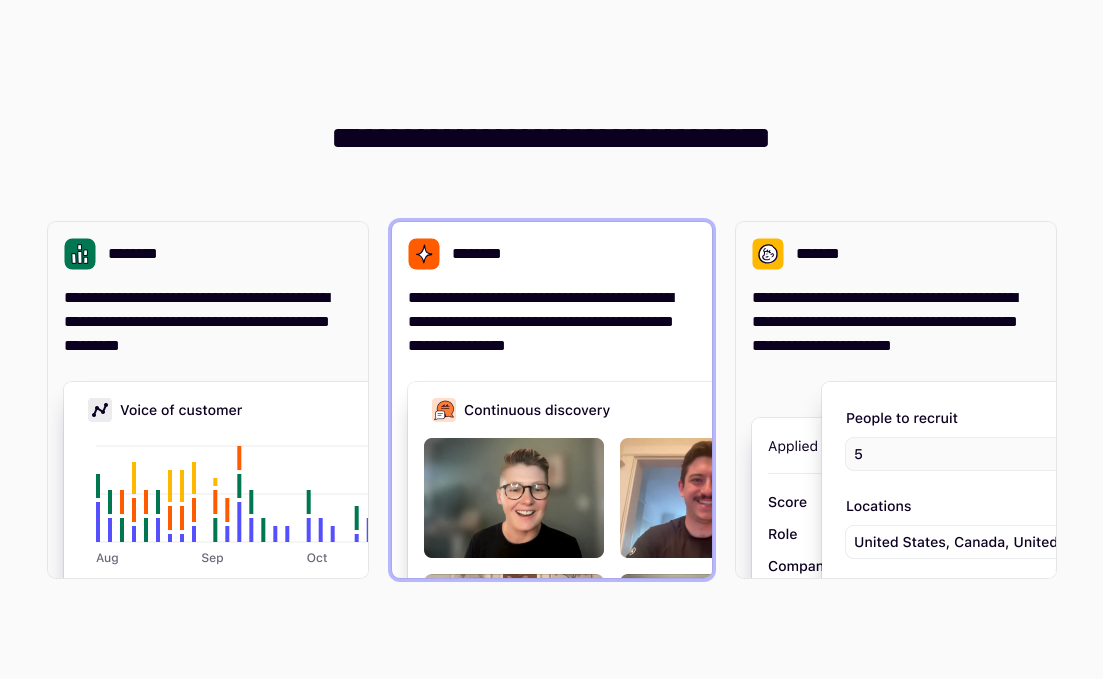click on "**********" at bounding box center [552, 400] 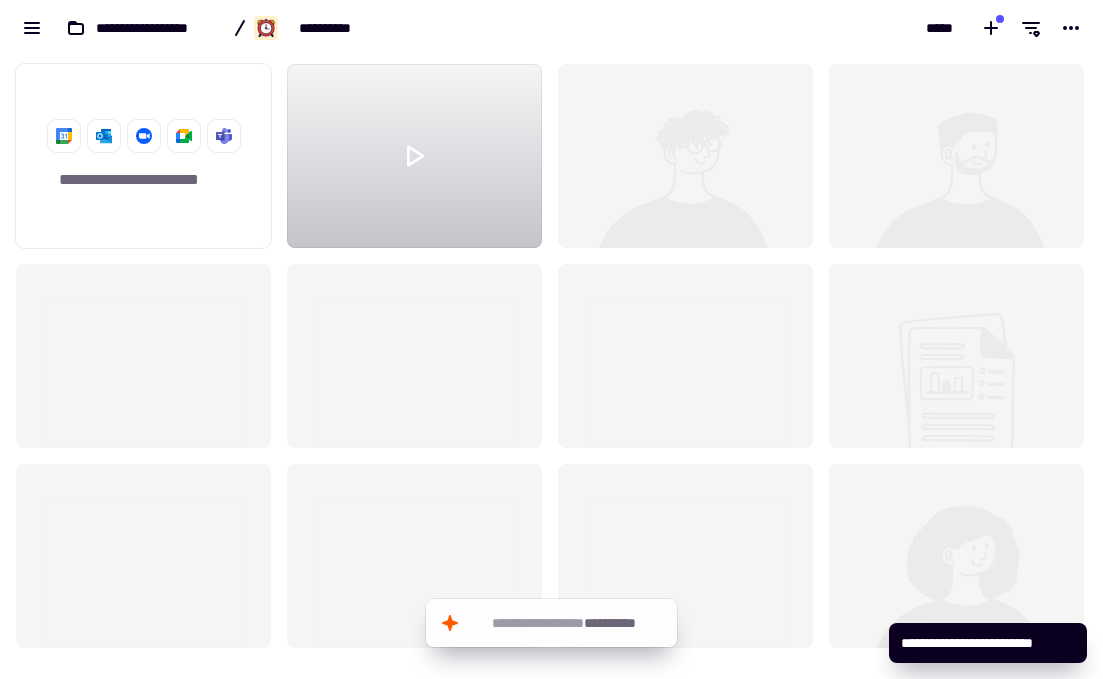 scroll, scrollTop: 1, scrollLeft: 1, axis: both 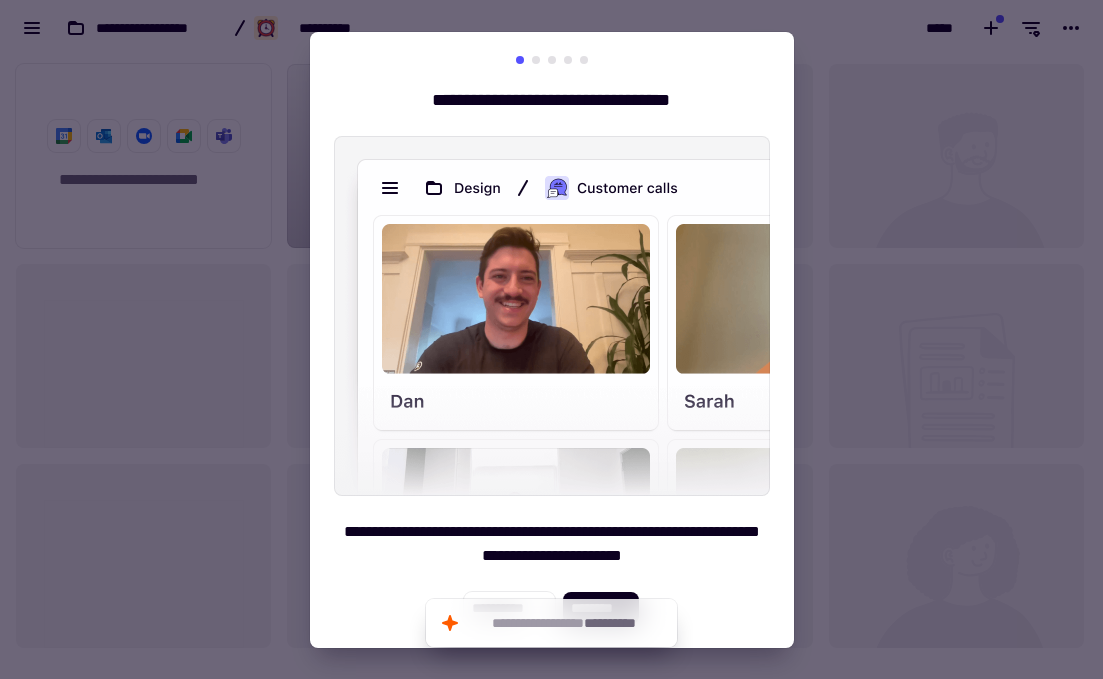 click on "**********" at bounding box center (552, 544) 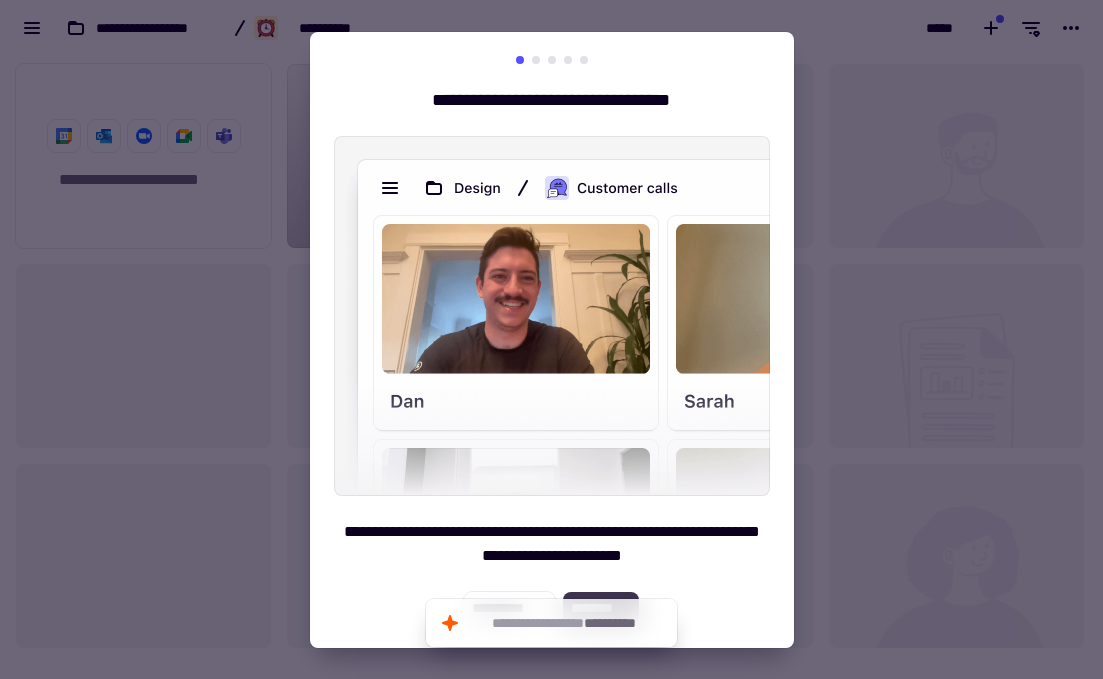 click on "********" 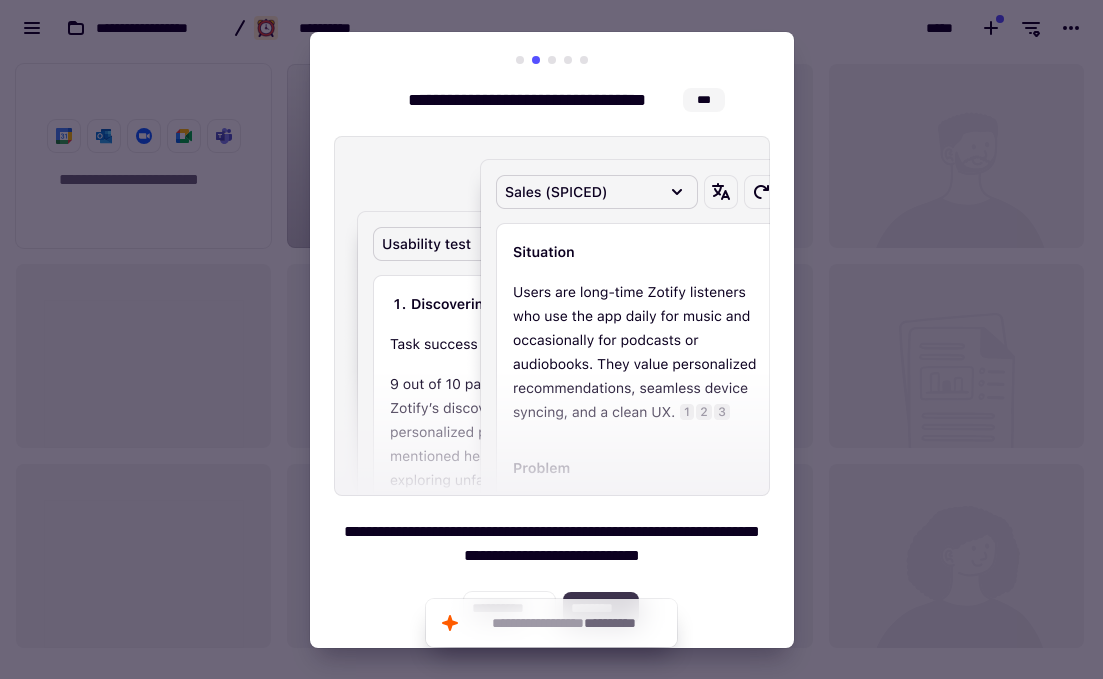 click on "********" 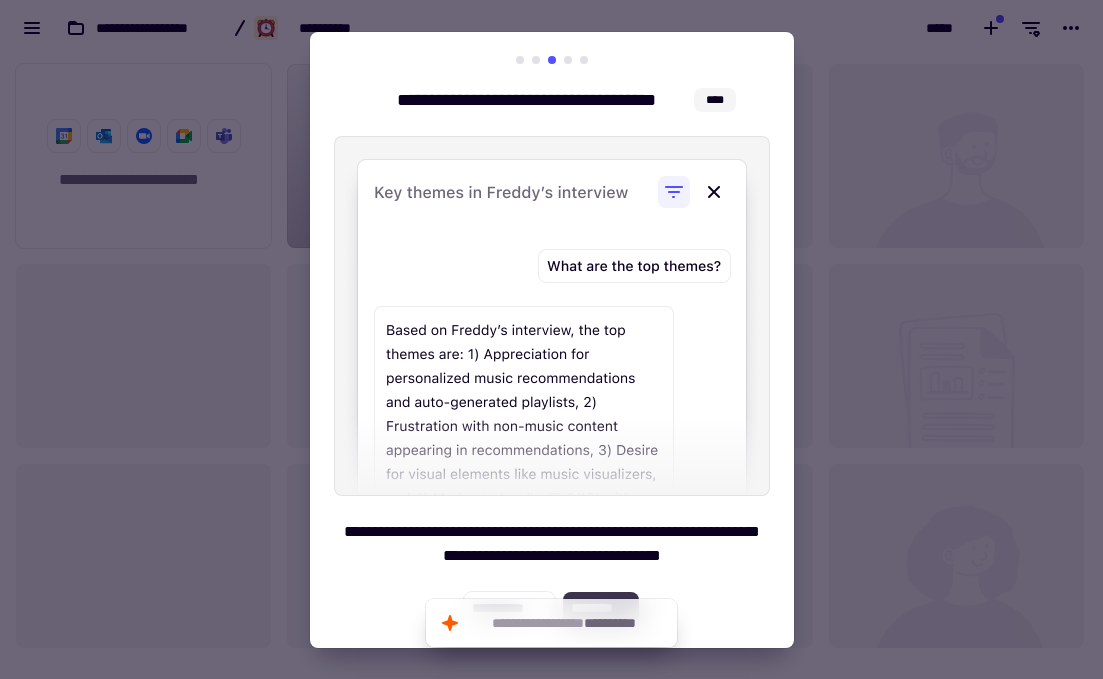 click on "********" 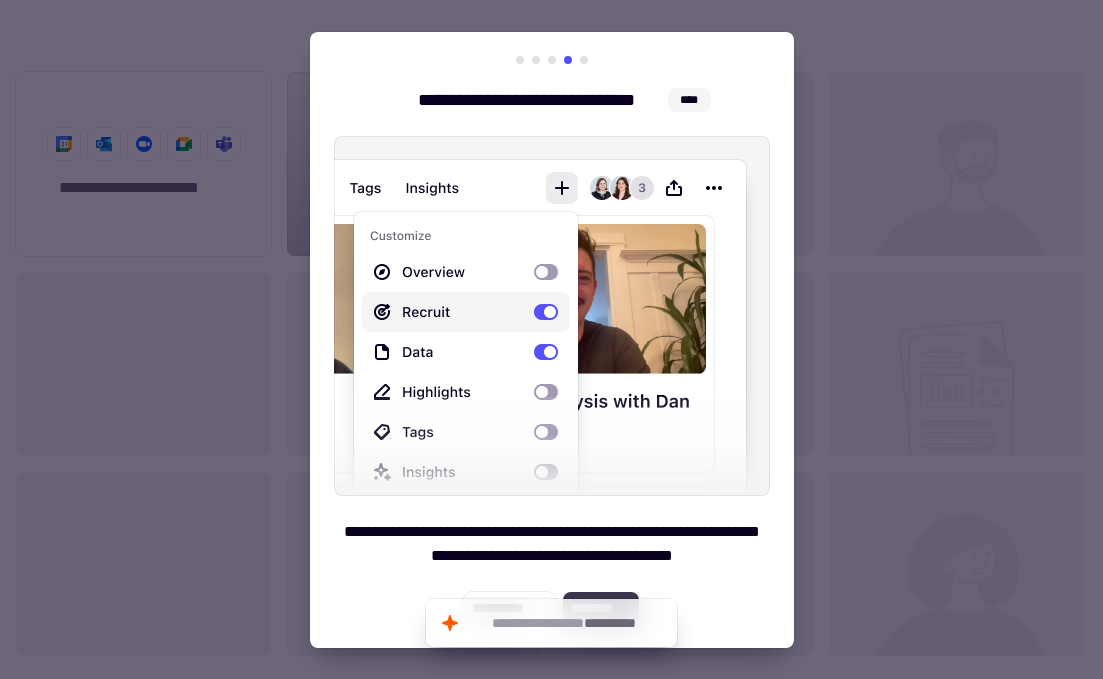 click on "********" 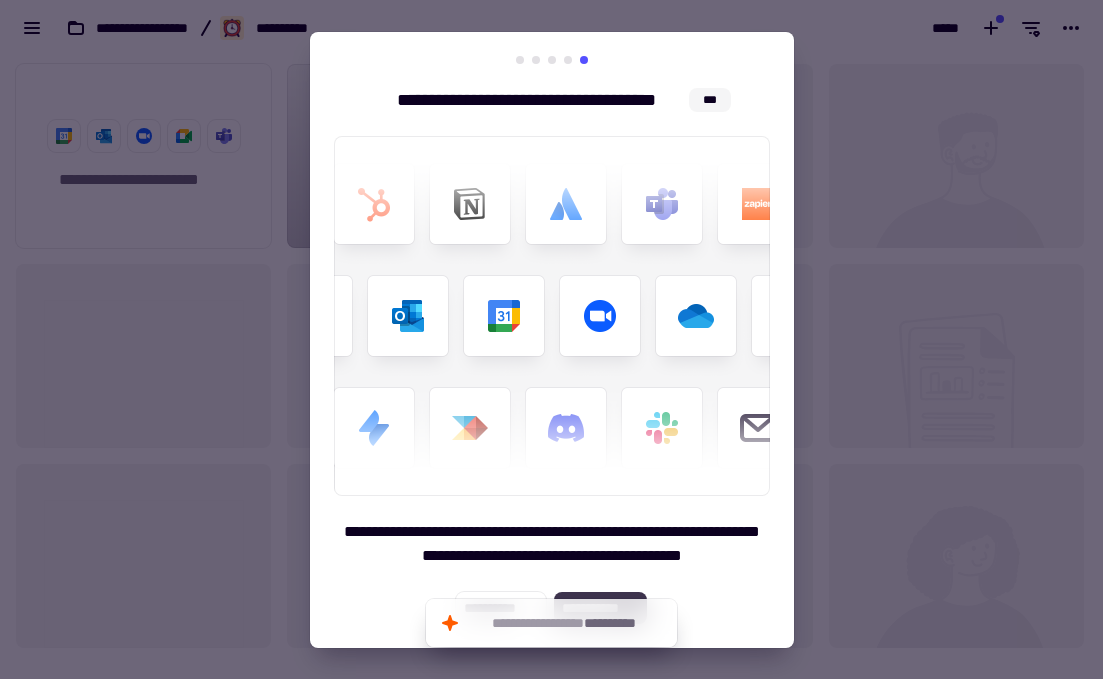 click on "**********" 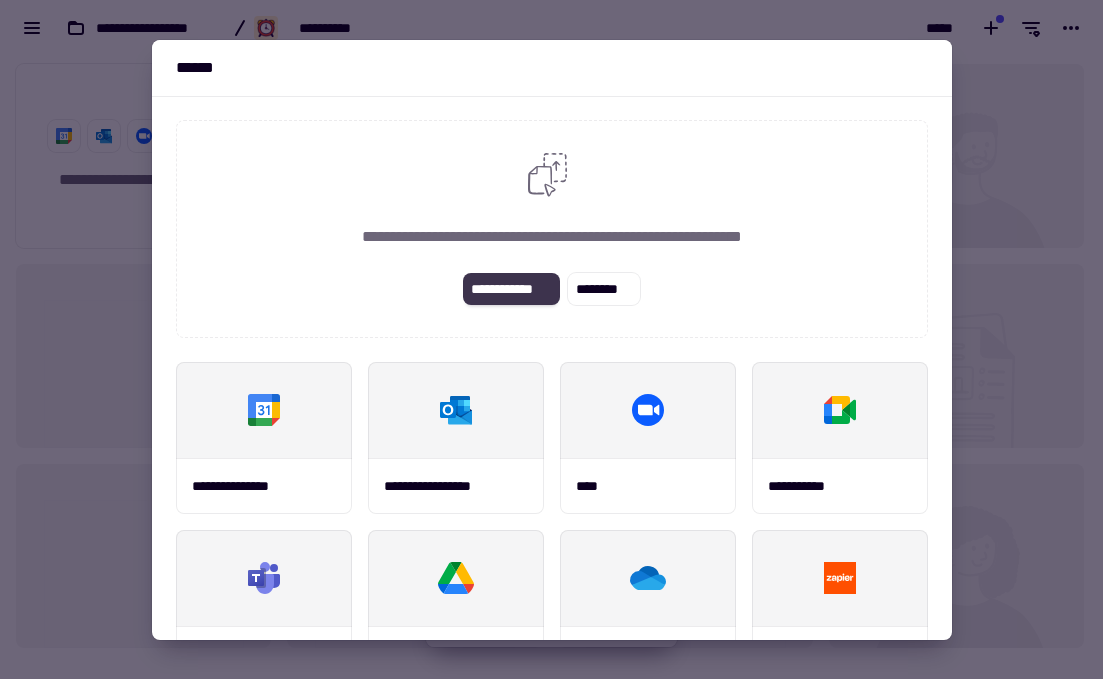 click on "**********" 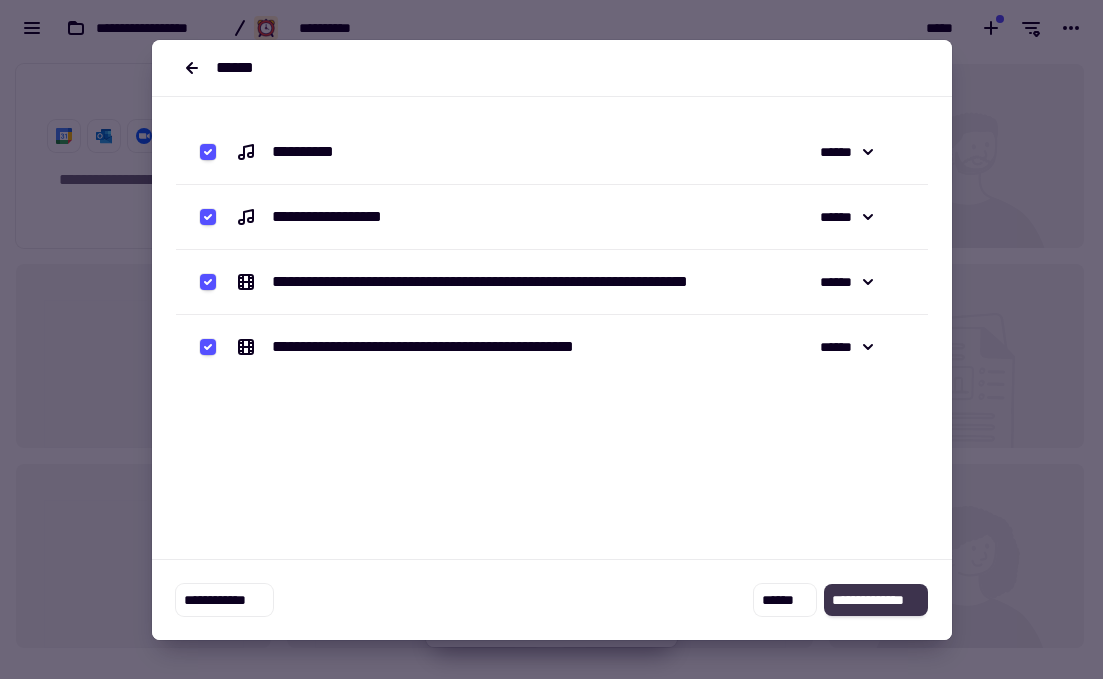 click on "**********" 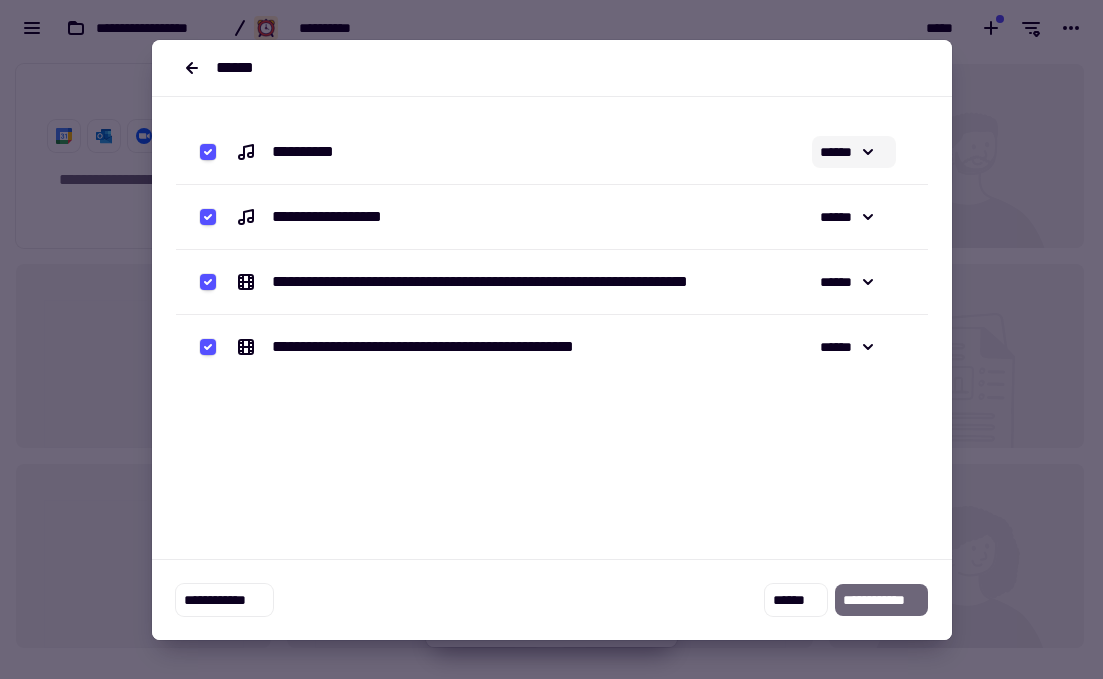 click 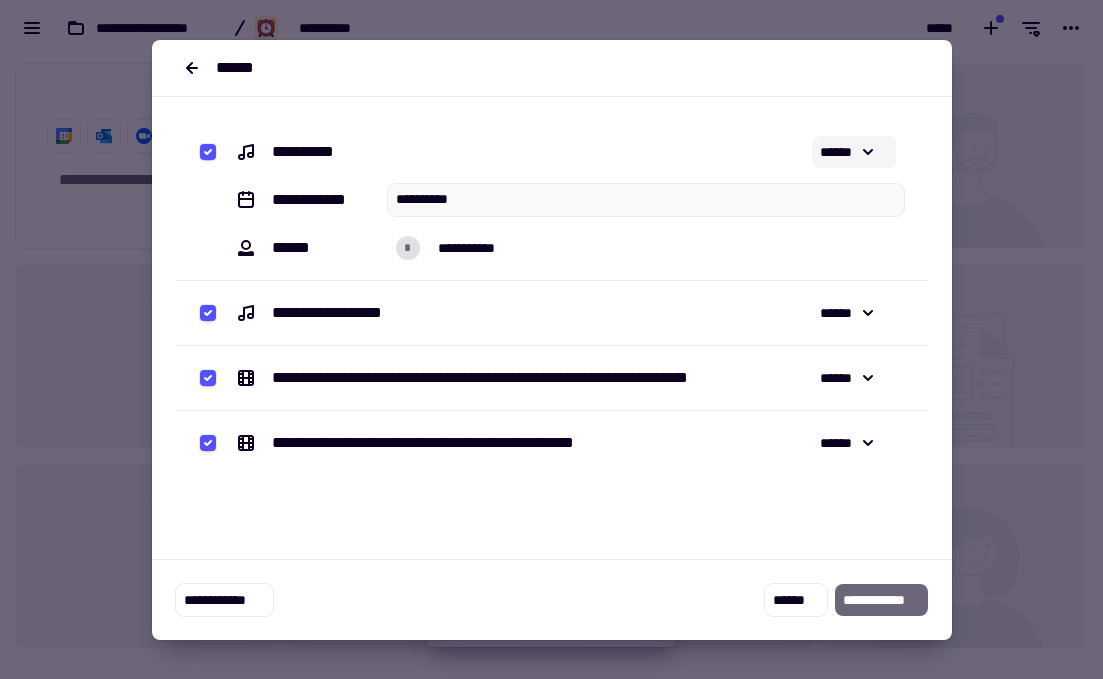 click 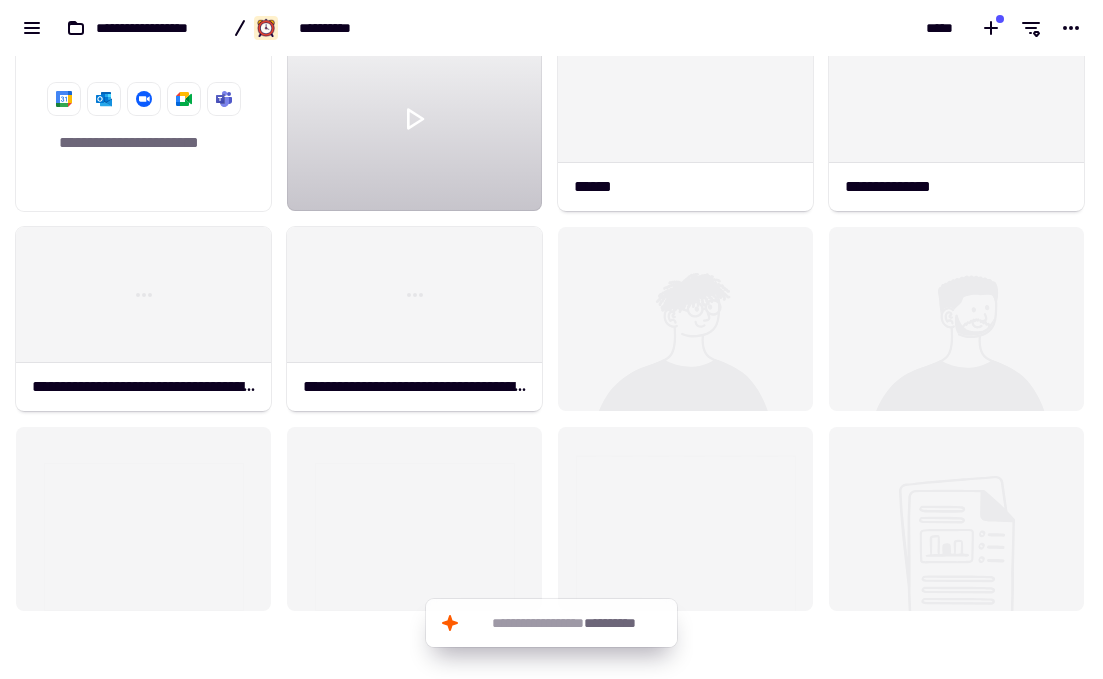 scroll, scrollTop: 0, scrollLeft: 0, axis: both 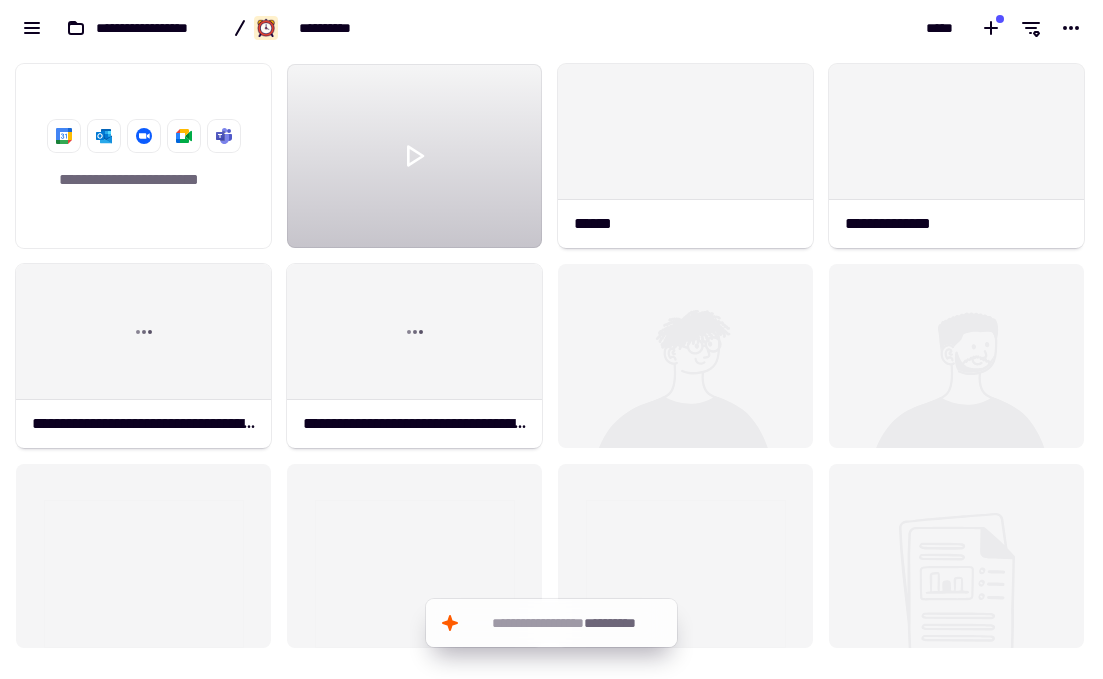 click 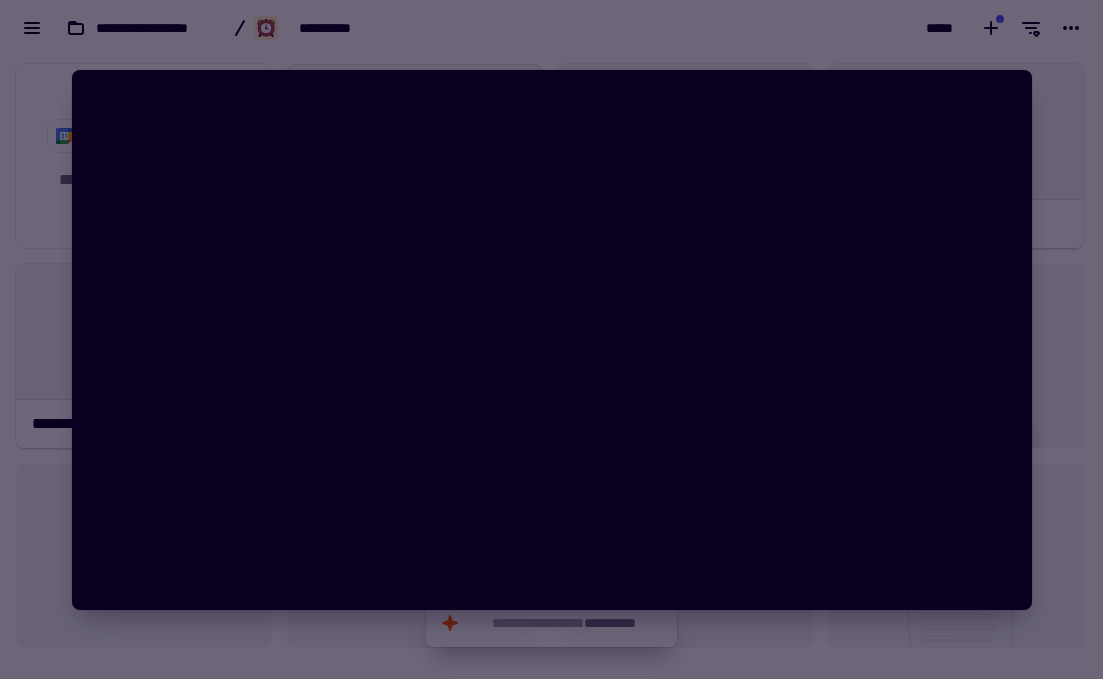 click at bounding box center (551, 339) 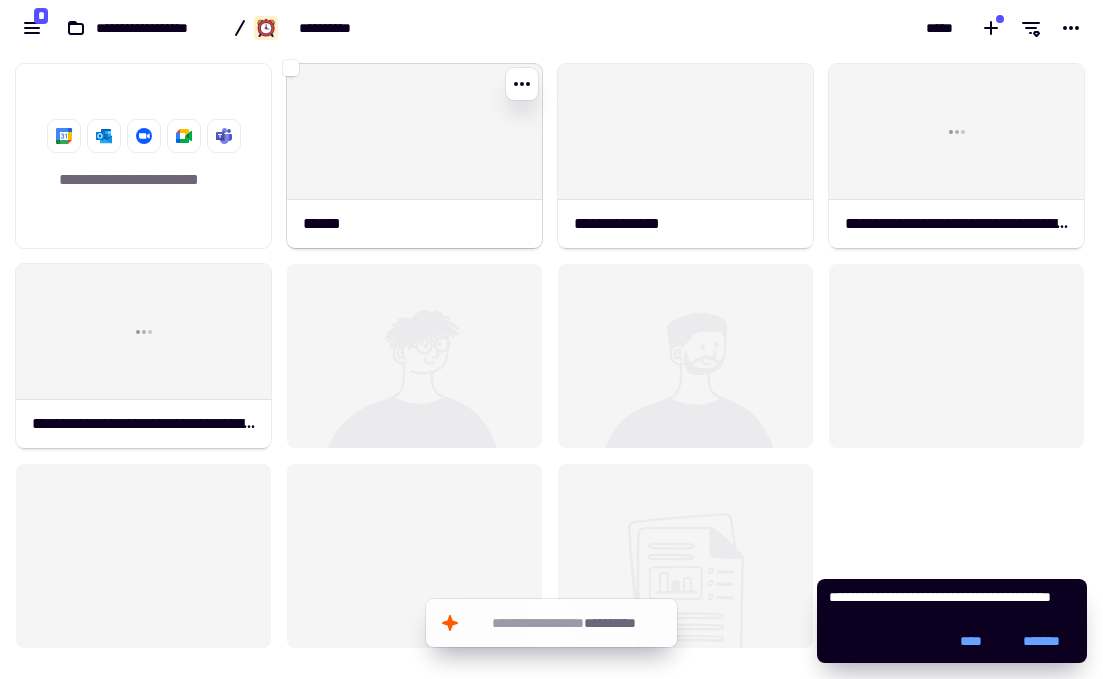 click 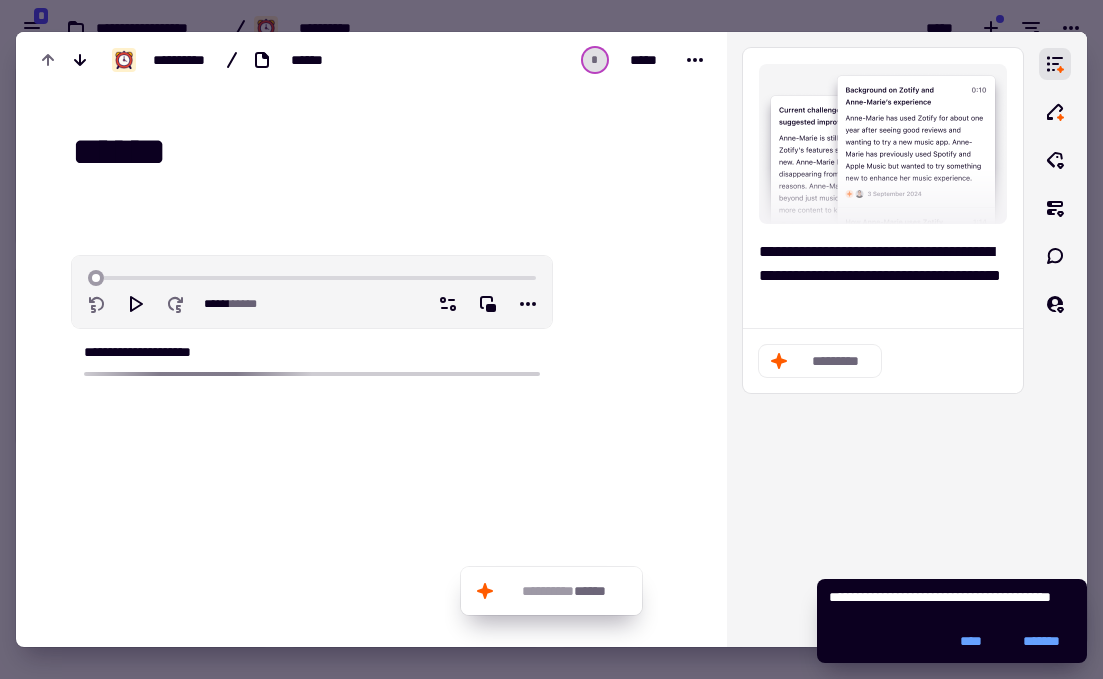 click at bounding box center (551, 339) 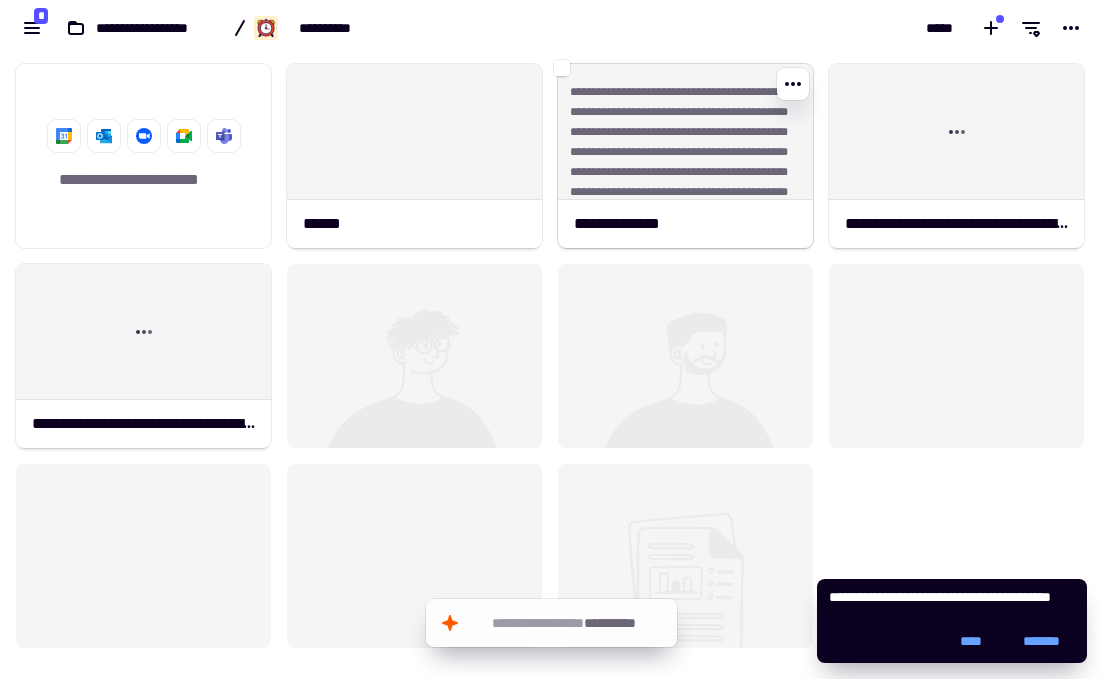 click on "**********" 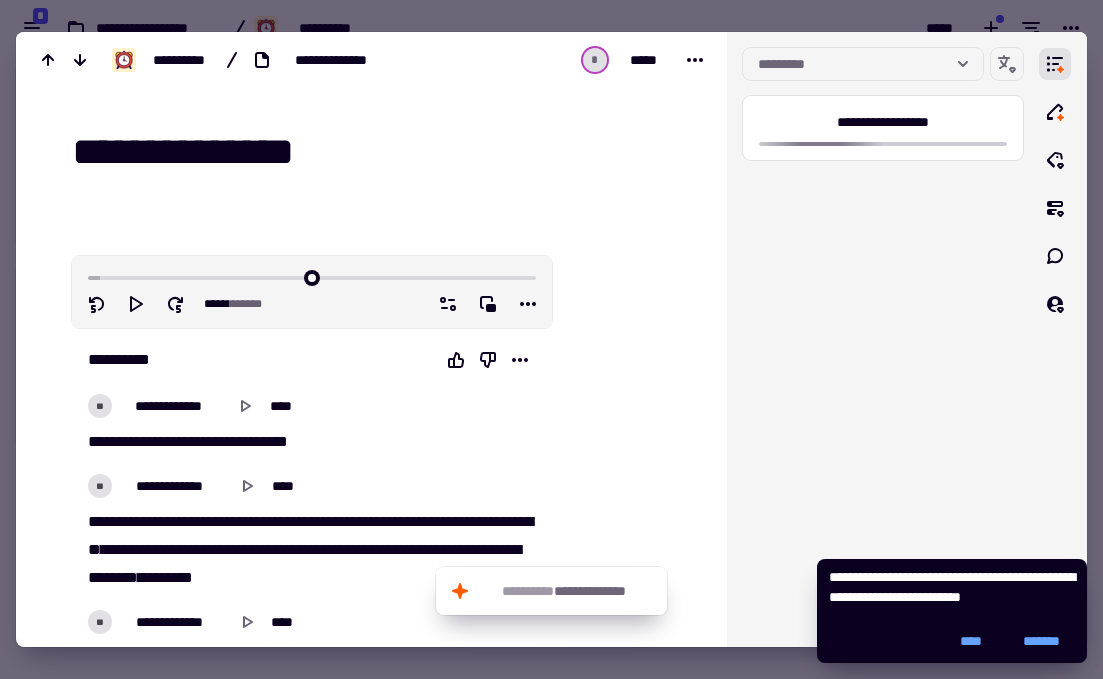 drag, startPoint x: 585, startPoint y: 264, endPoint x: 571, endPoint y: 265, distance: 14.035668 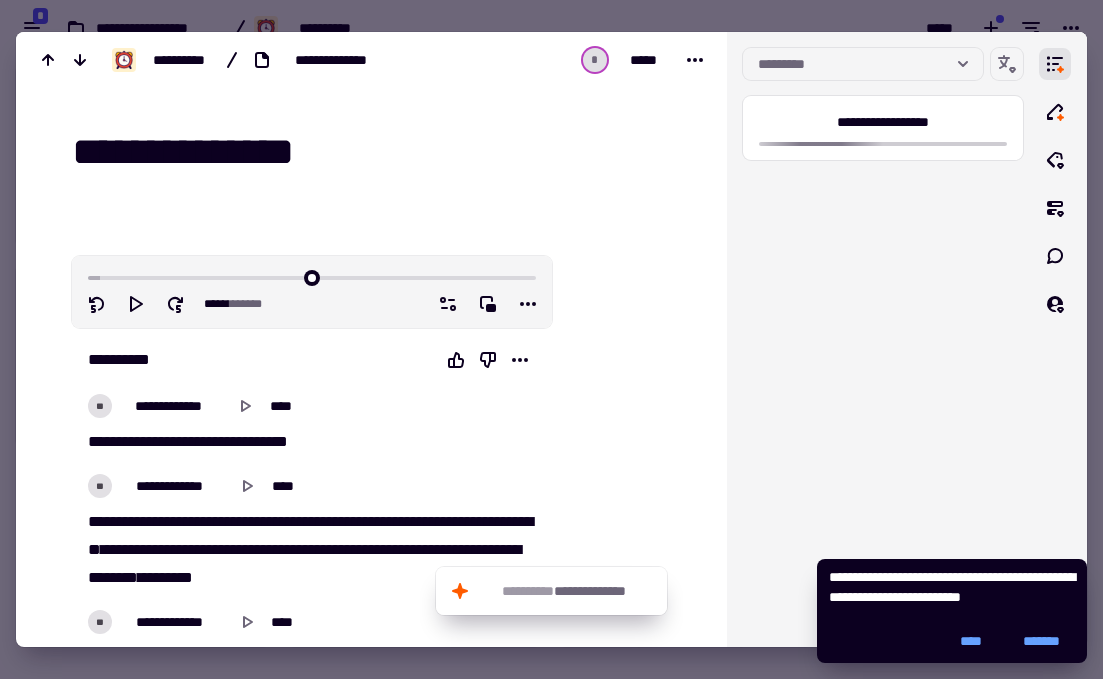 click at bounding box center (625, 18176) 